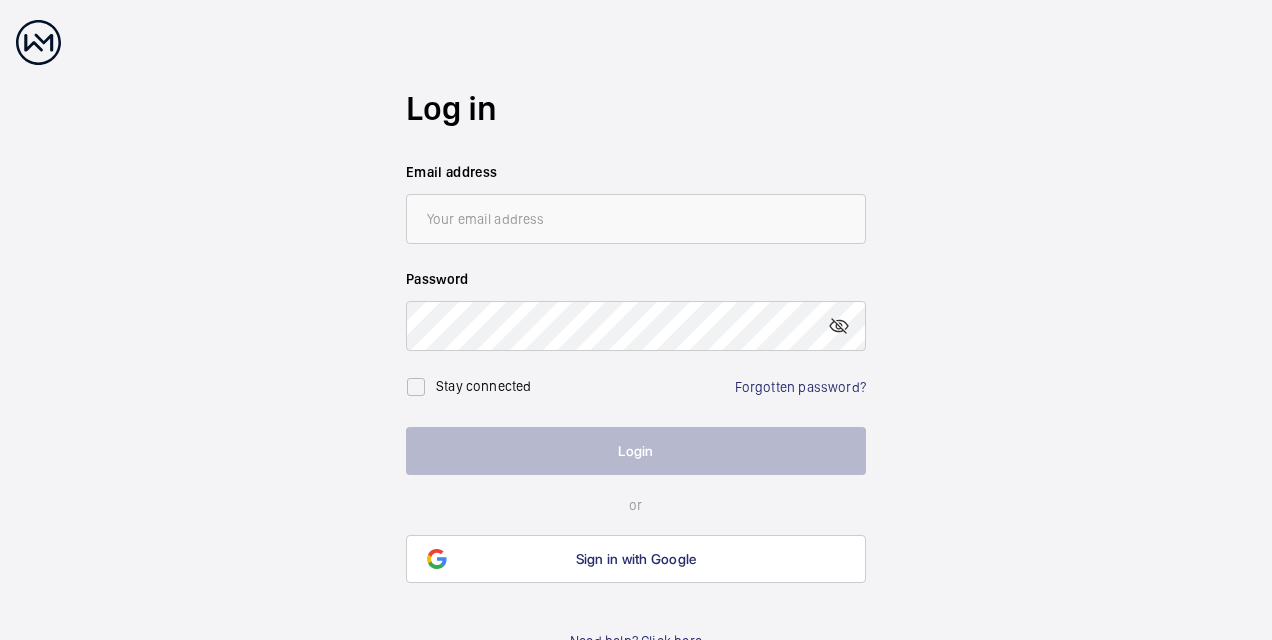 scroll, scrollTop: 0, scrollLeft: 0, axis: both 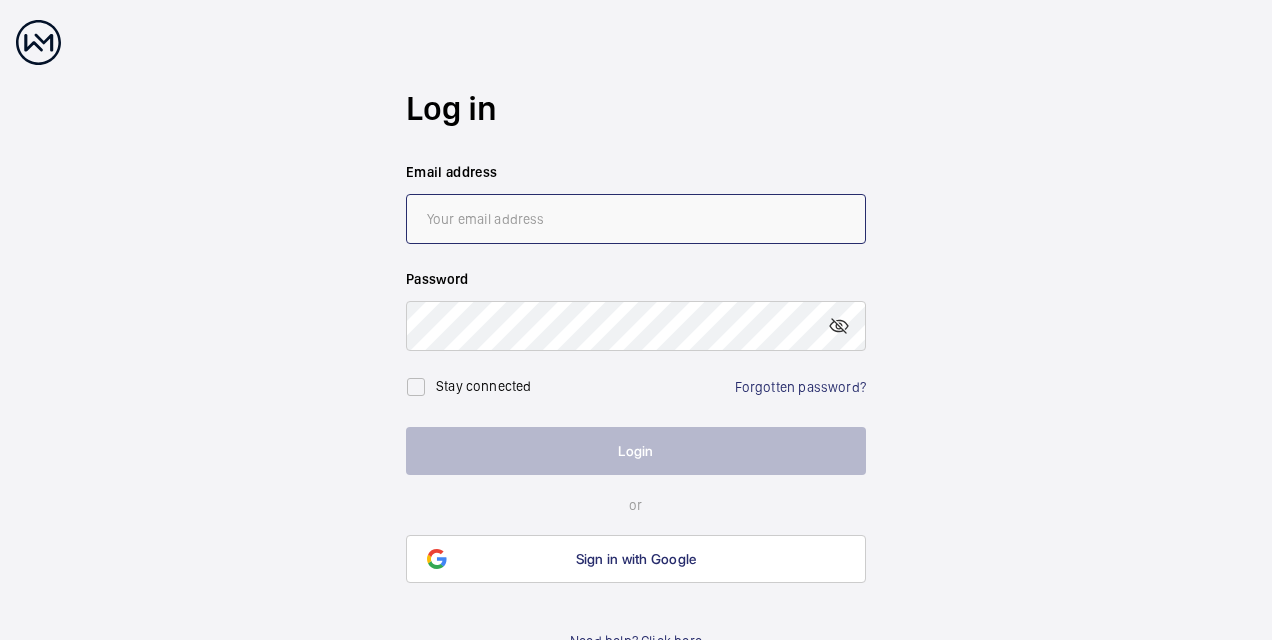 type on "[PERSON_NAME][EMAIL_ADDRESS][PERSON_NAME][DOMAIN_NAME]" 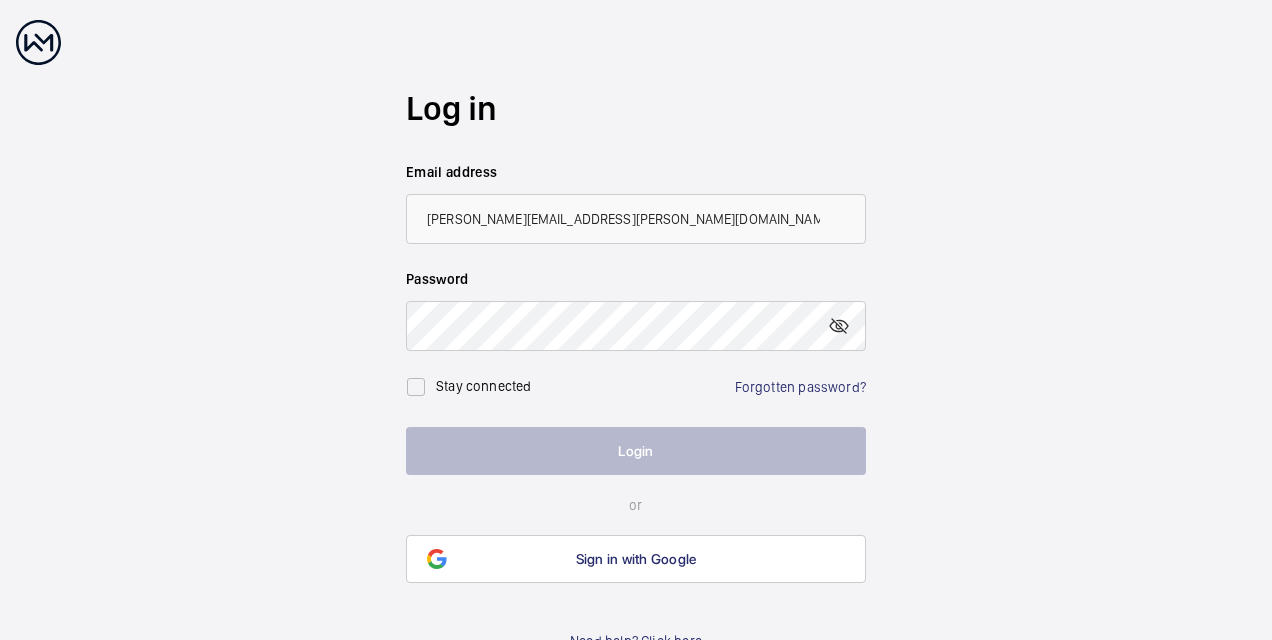 click on "Login" 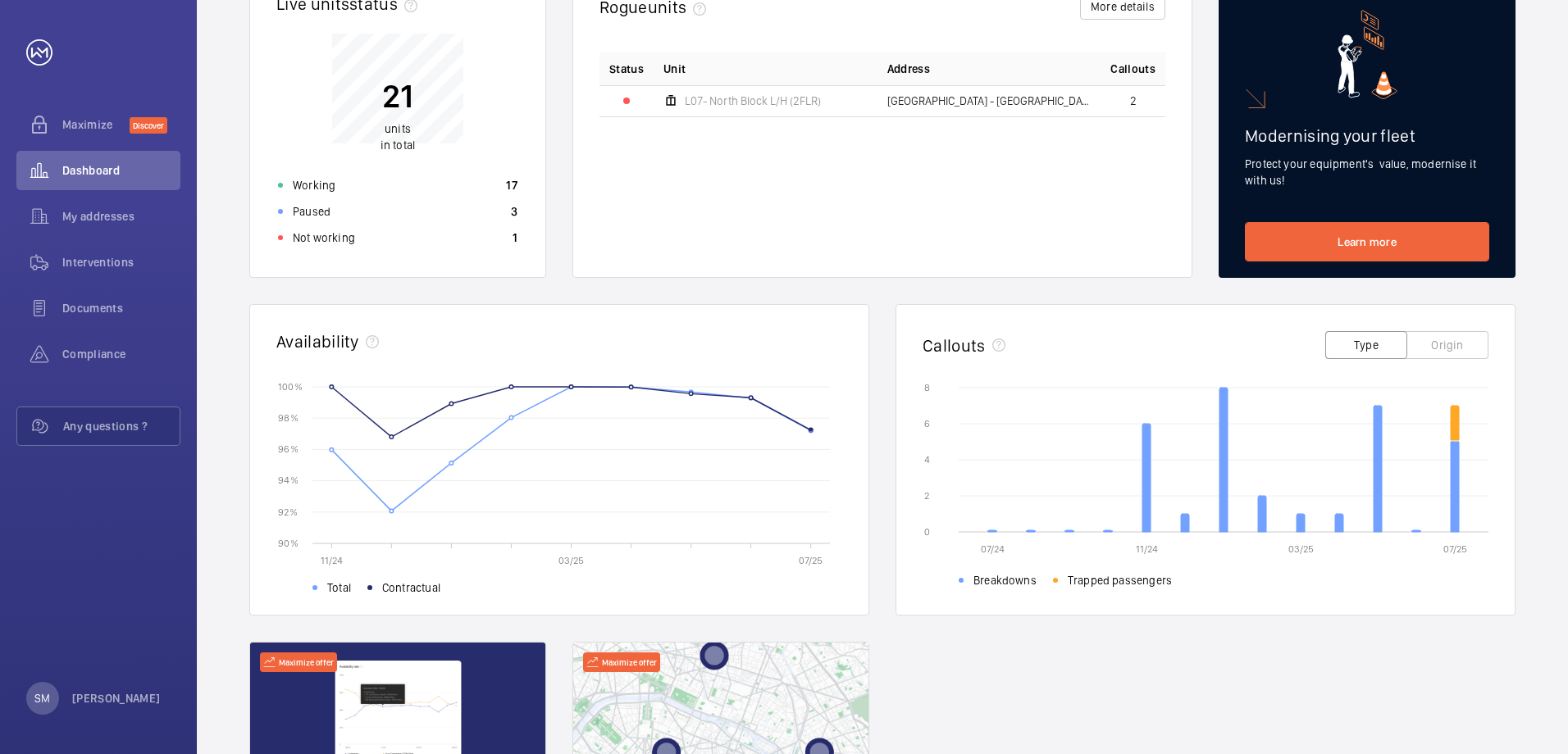 scroll, scrollTop: 201, scrollLeft: 0, axis: vertical 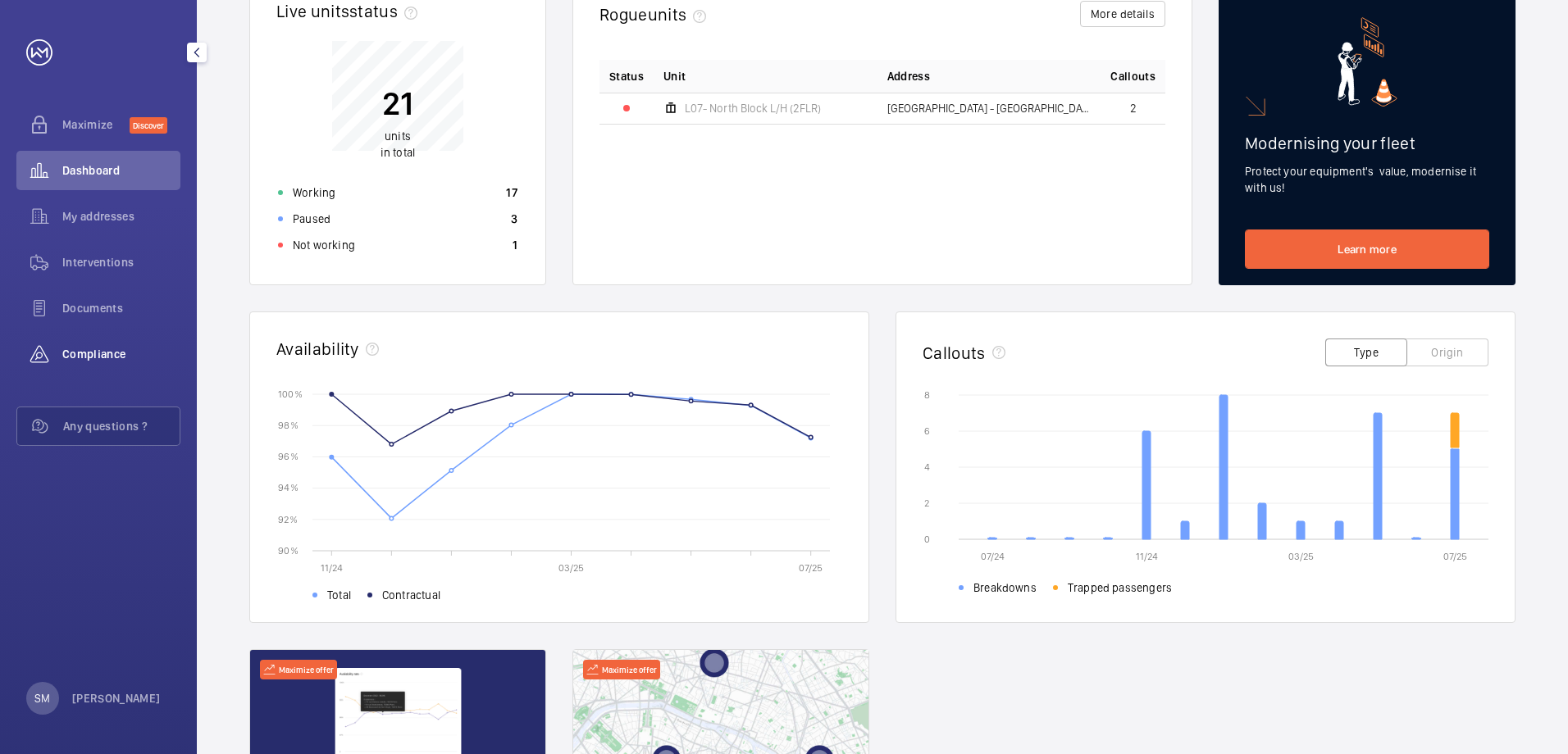 click on "Compliance" 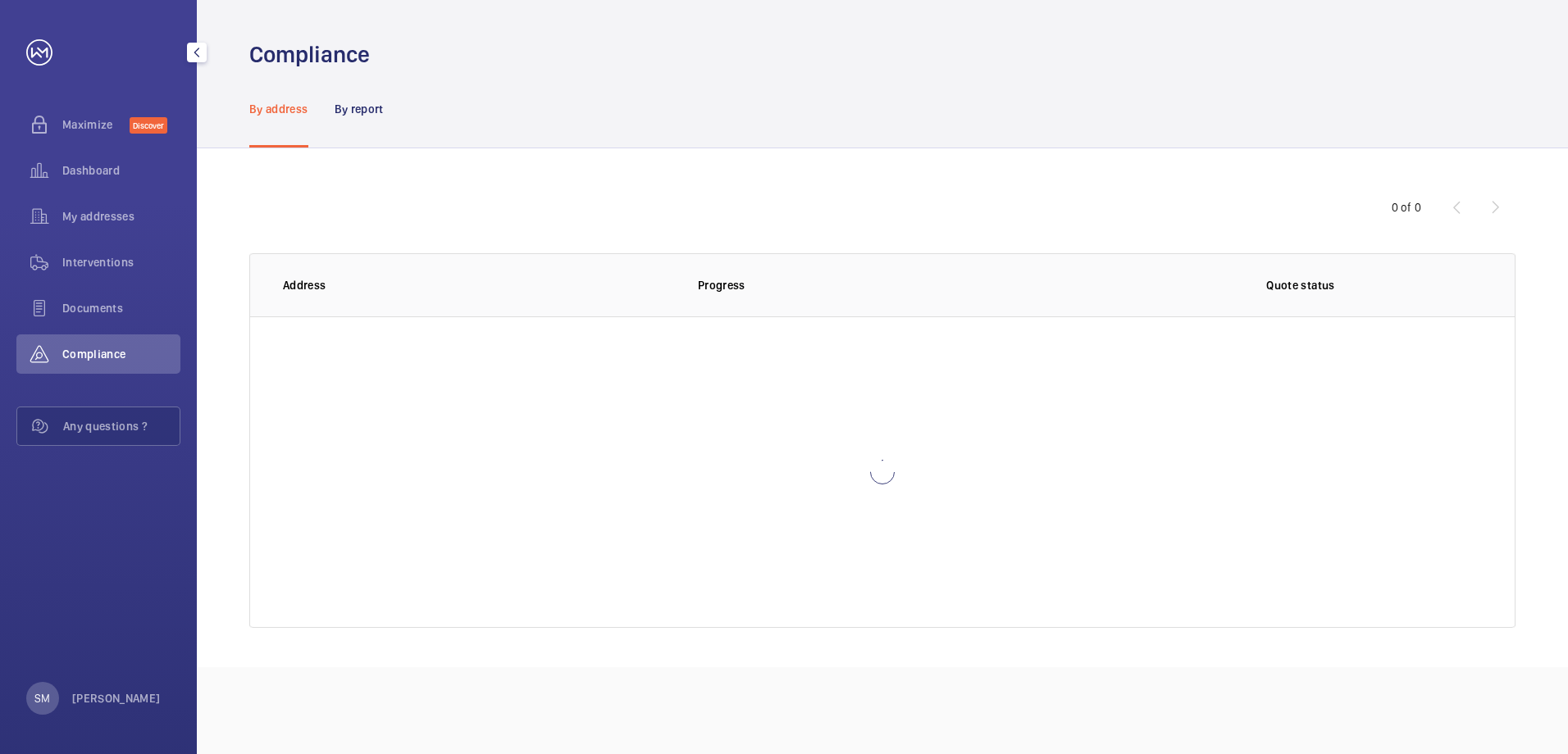 scroll, scrollTop: 0, scrollLeft: 0, axis: both 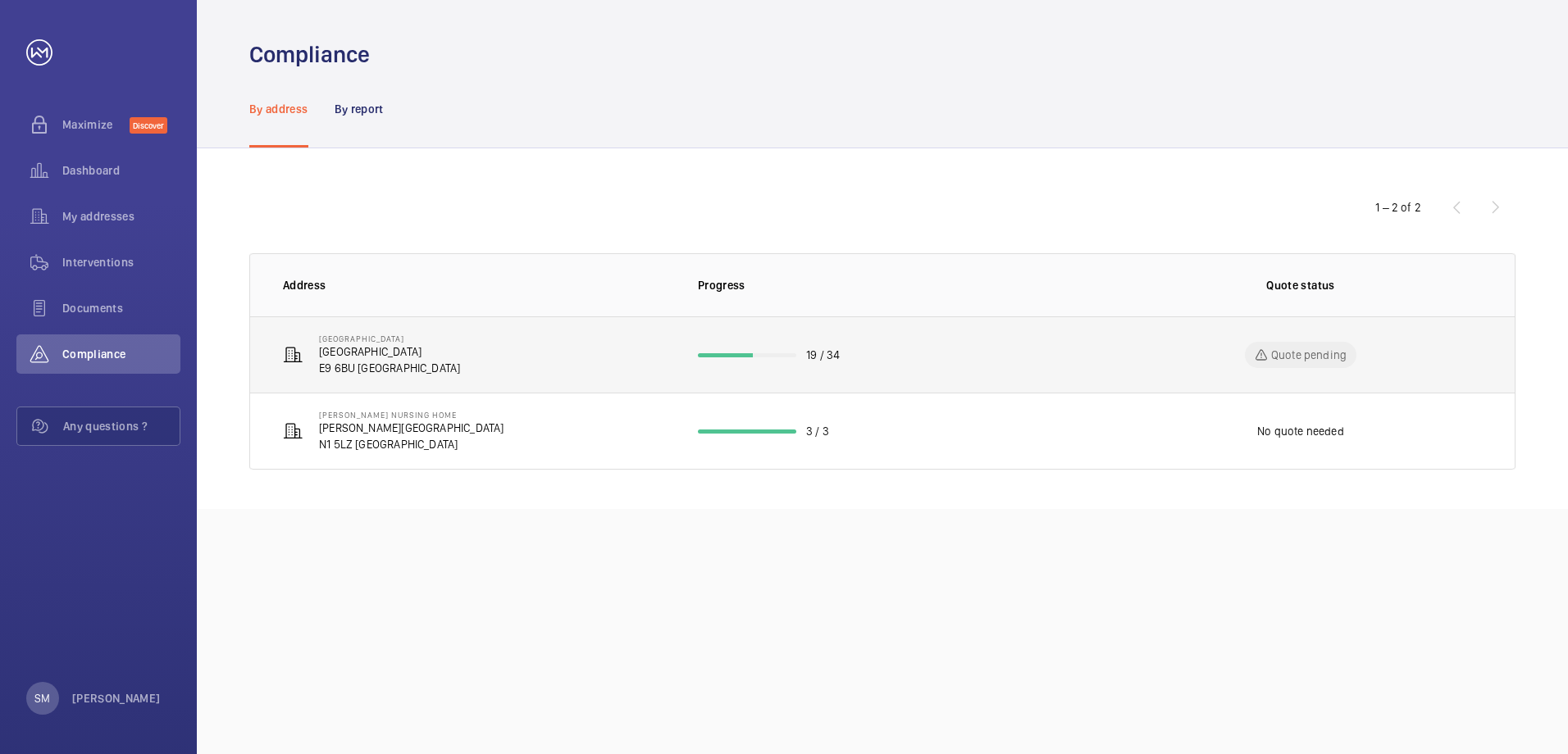 click on "[GEOGRAPHIC_DATA]   [GEOGRAPHIC_DATA]   [GEOGRAPHIC_DATA]" 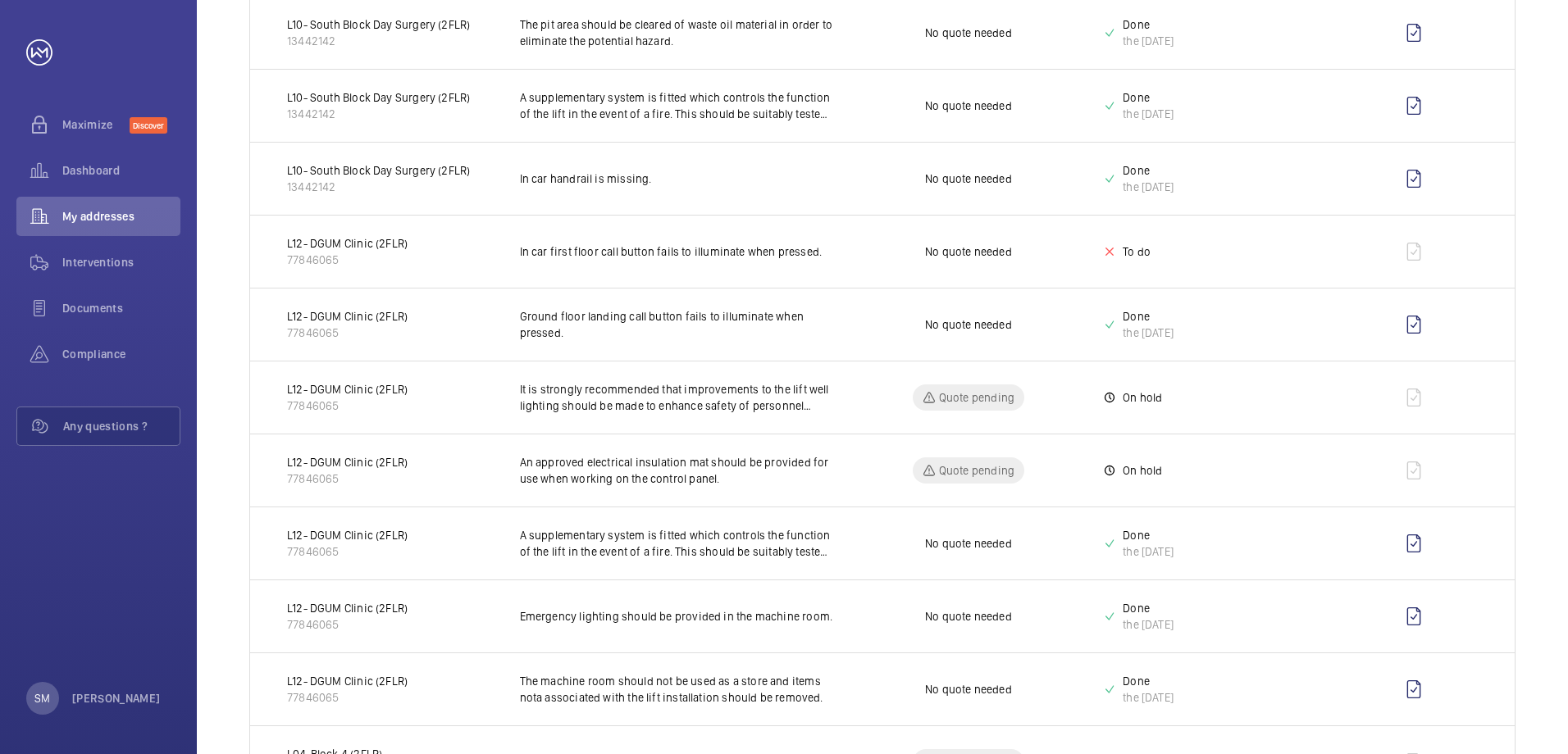 scroll, scrollTop: 820, scrollLeft: 0, axis: vertical 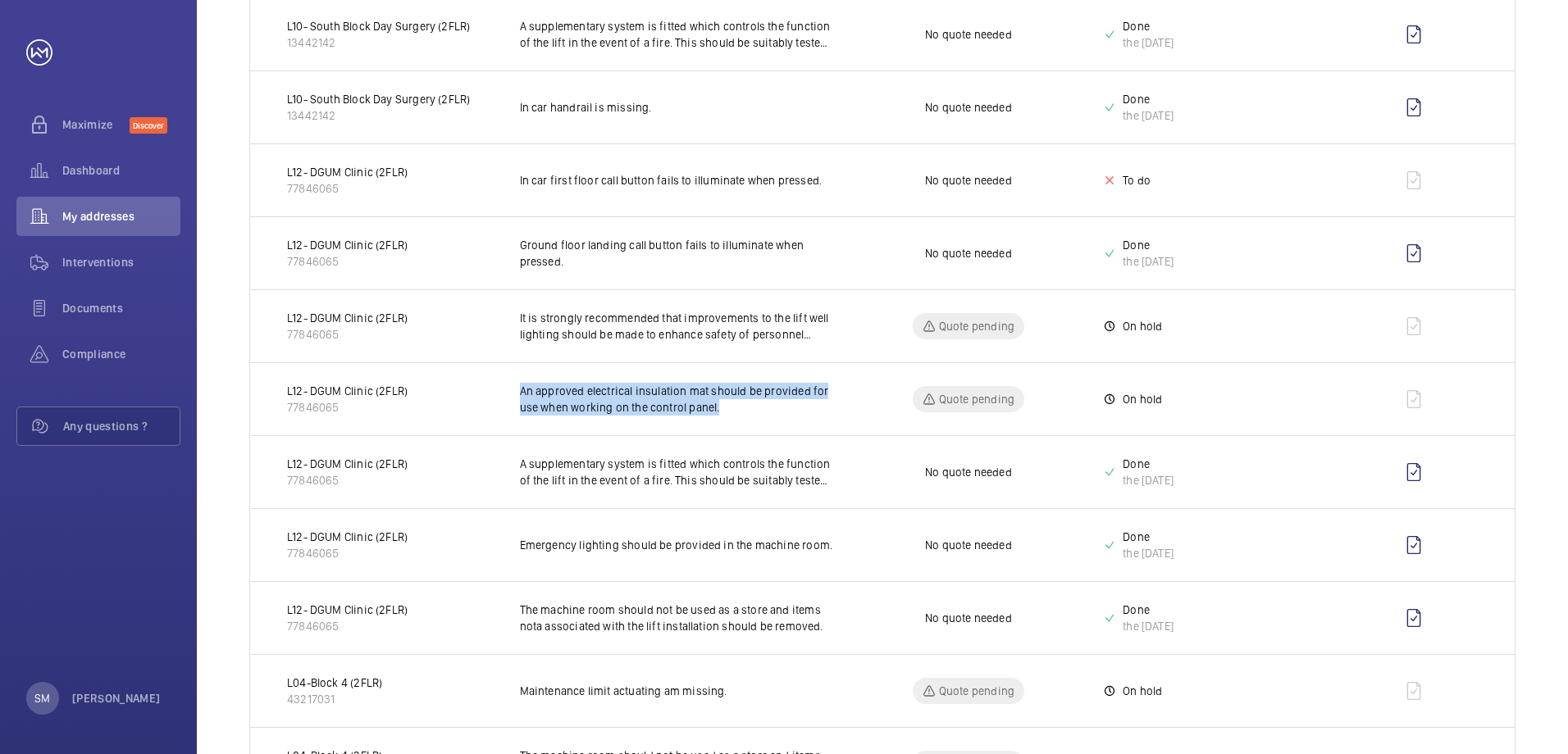 drag, startPoint x: 722, startPoint y: 411, endPoint x: 500, endPoint y: 384, distance: 223.63586 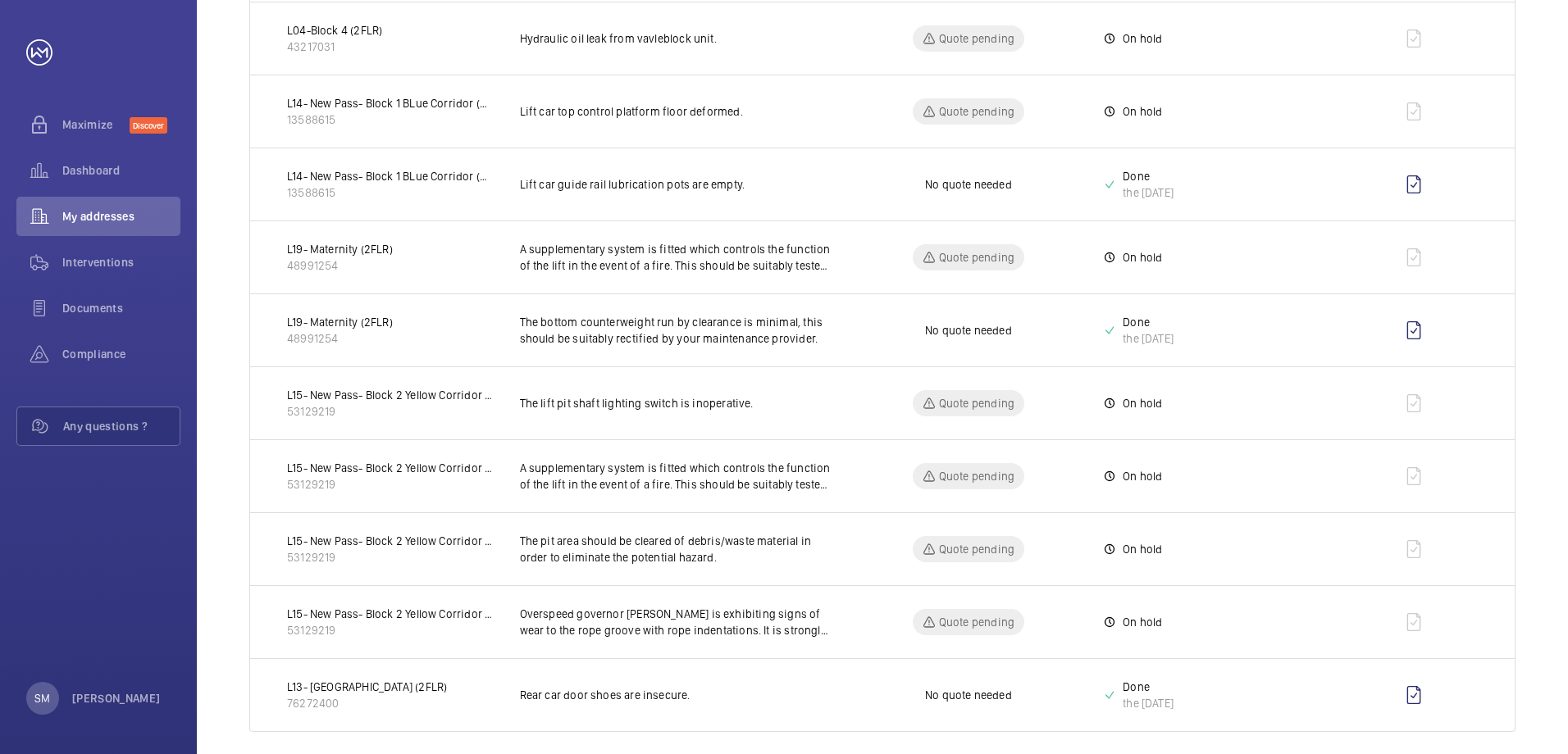 scroll, scrollTop: 1854, scrollLeft: 0, axis: vertical 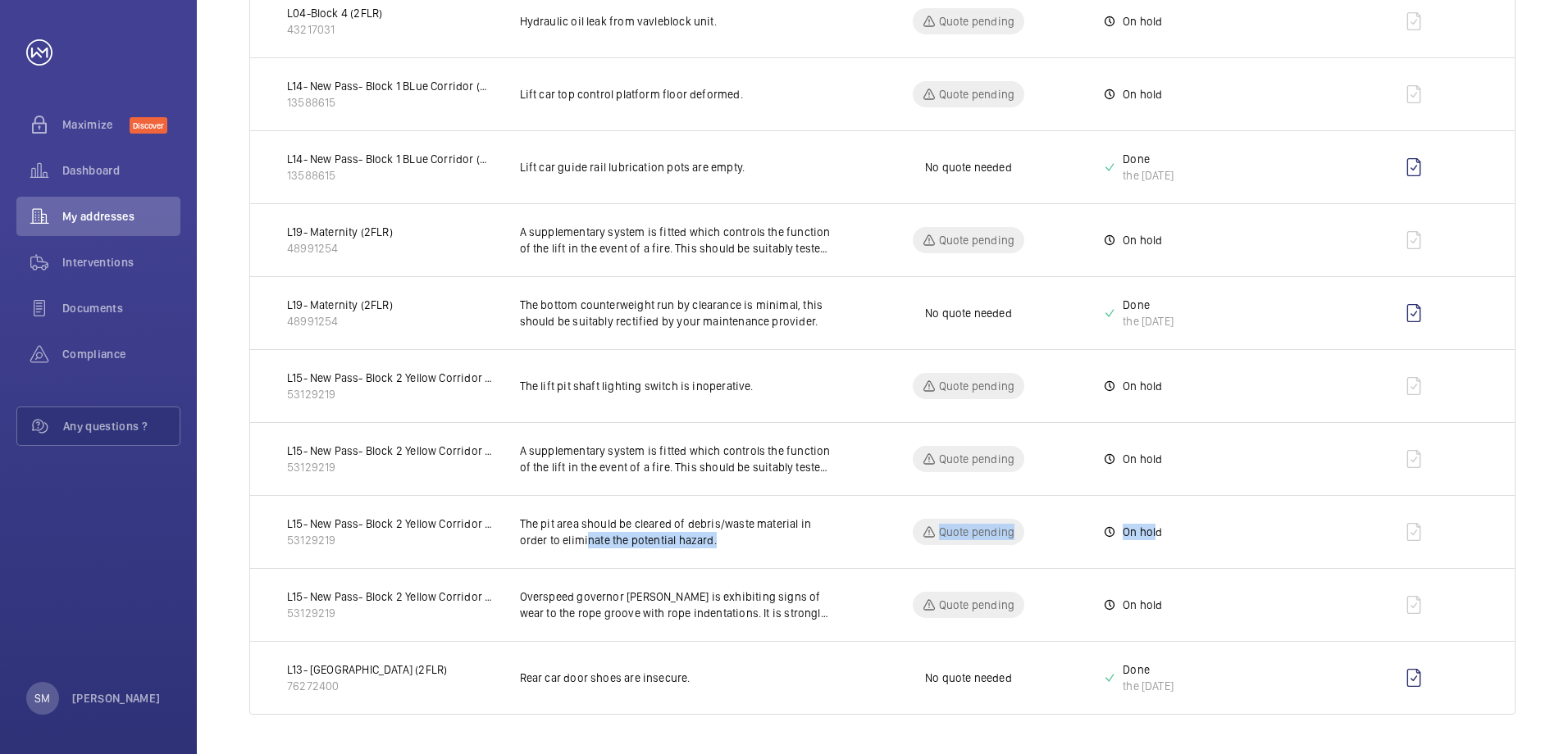 drag, startPoint x: 1134, startPoint y: 538, endPoint x: 584, endPoint y: 539, distance: 550.00091 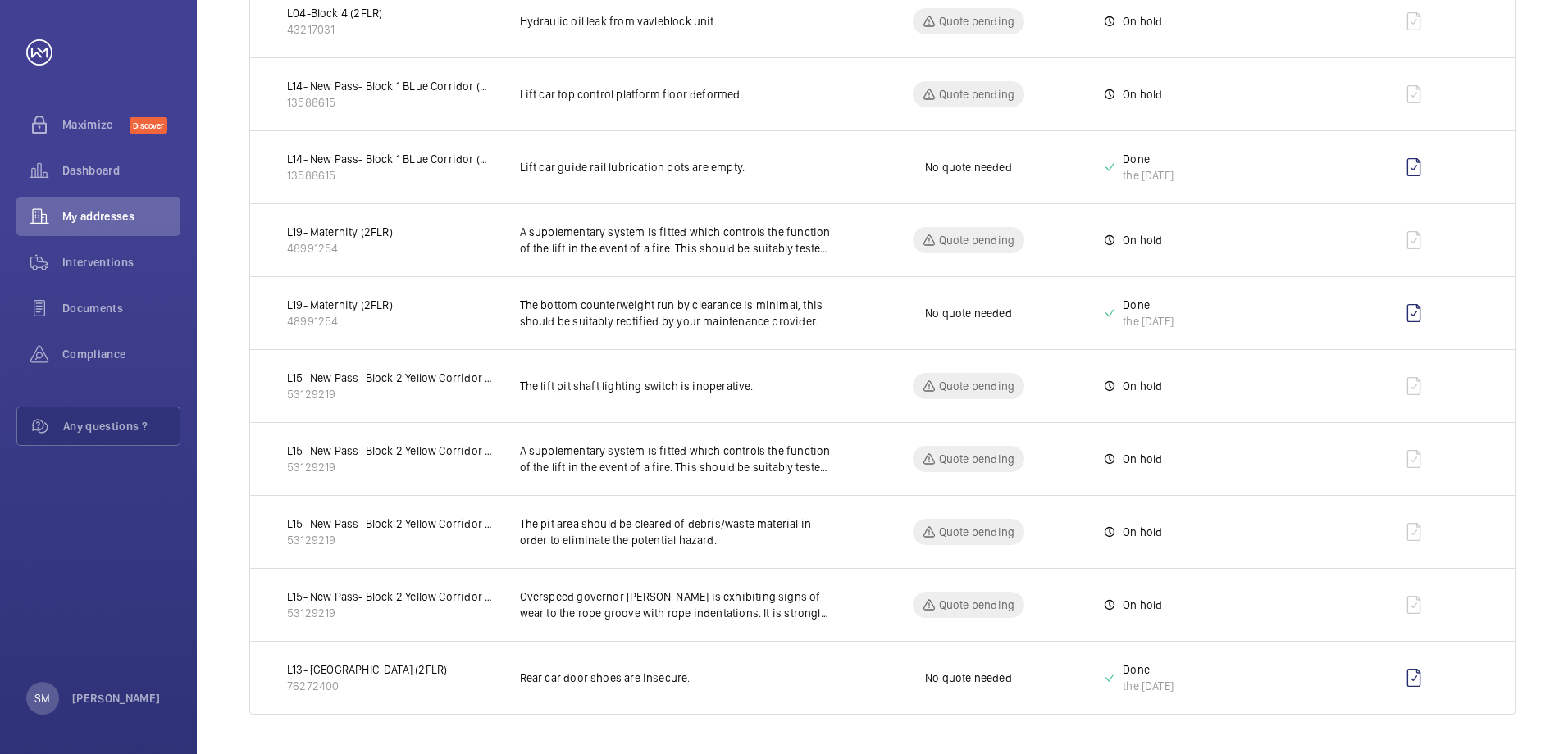 click on "Quote pending" 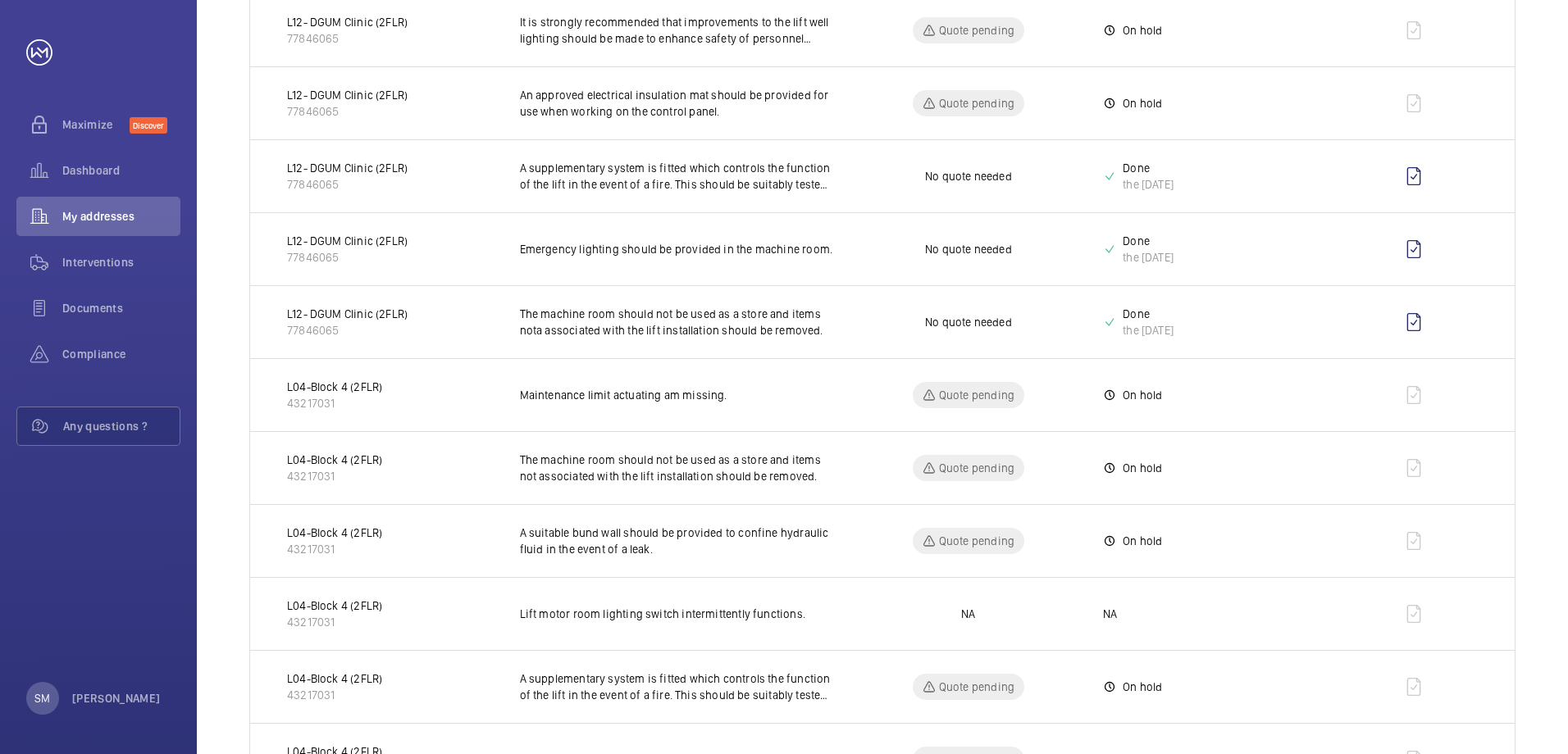 scroll, scrollTop: 1034, scrollLeft: 0, axis: vertical 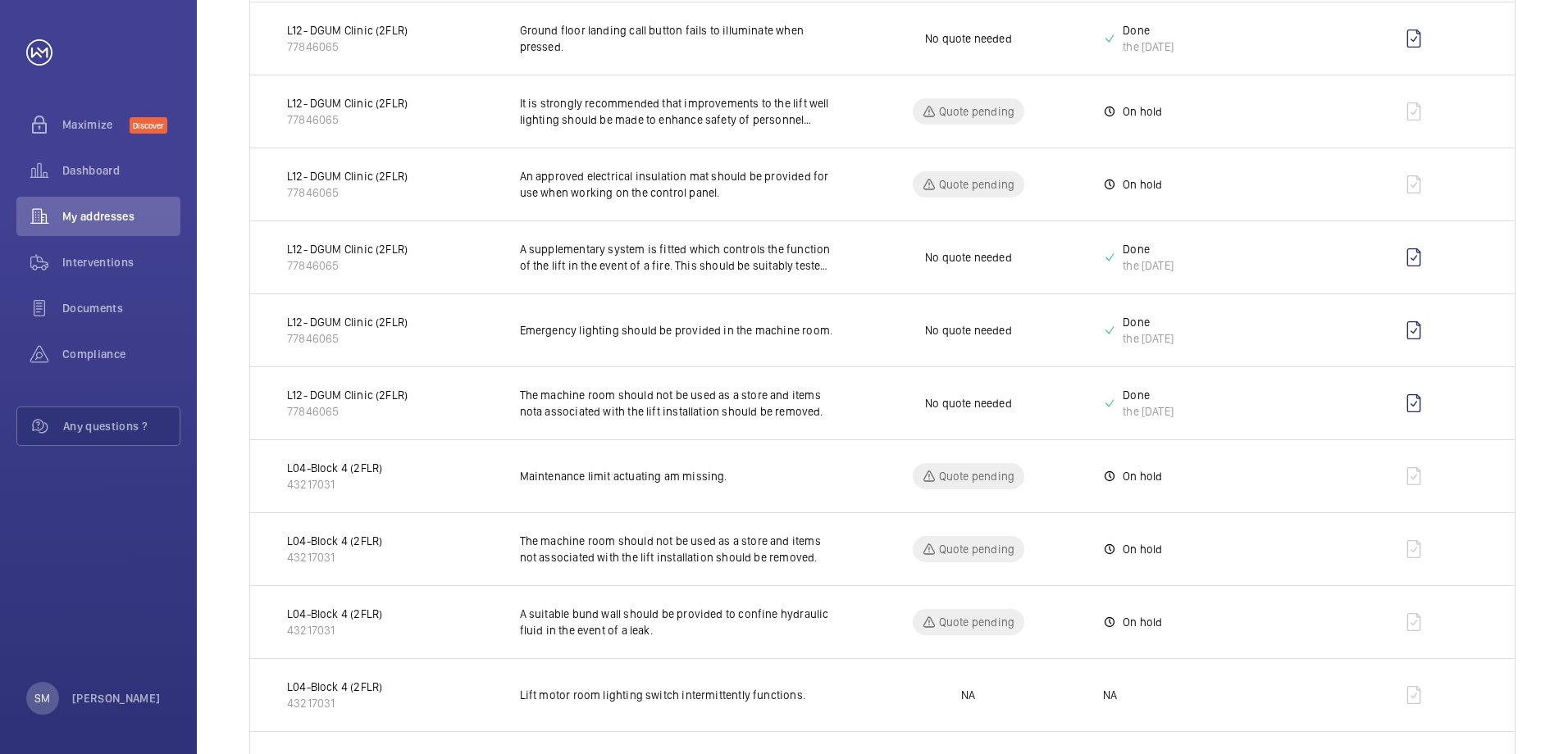 click on "L04-Block 4 (2FLR)" 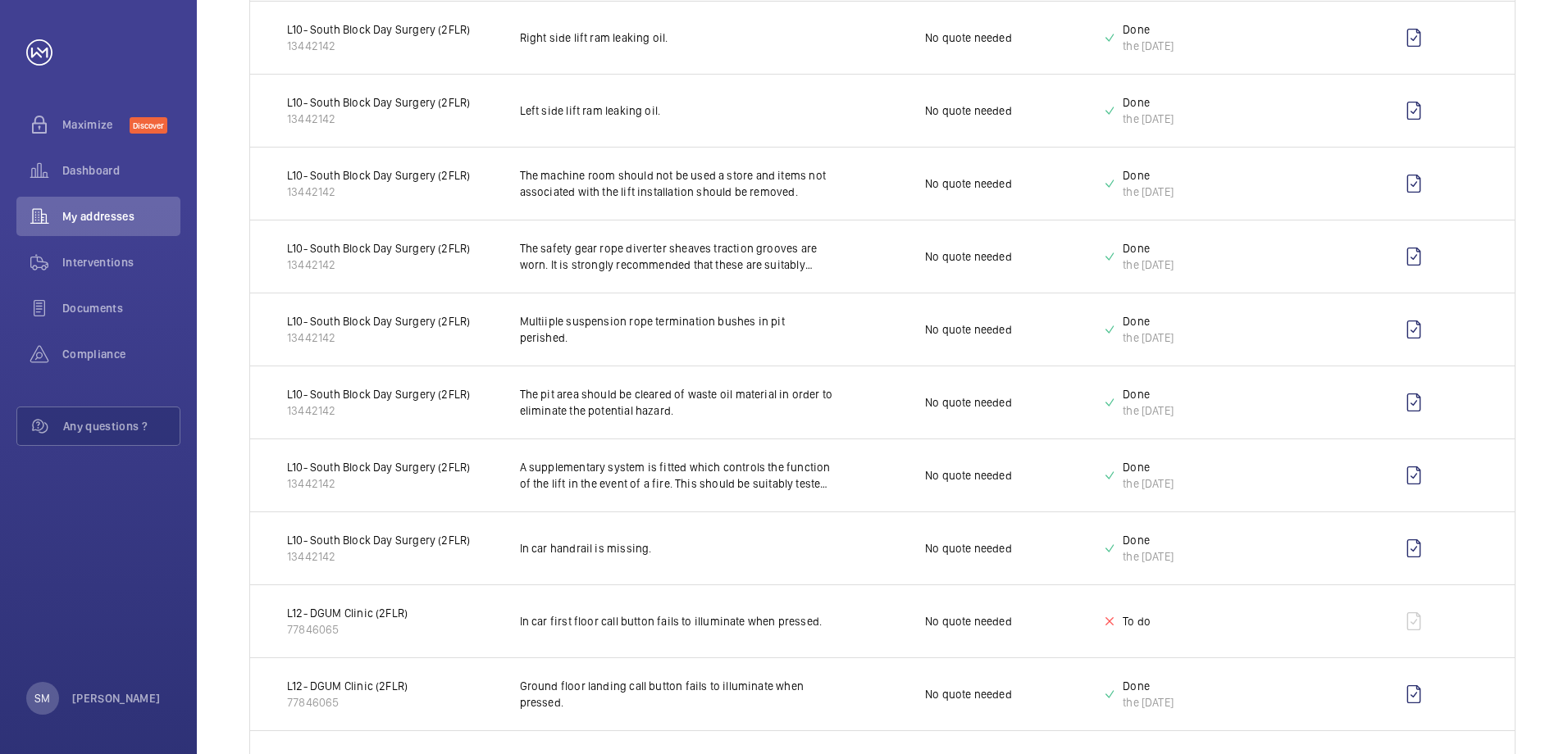scroll, scrollTop: 0, scrollLeft: 0, axis: both 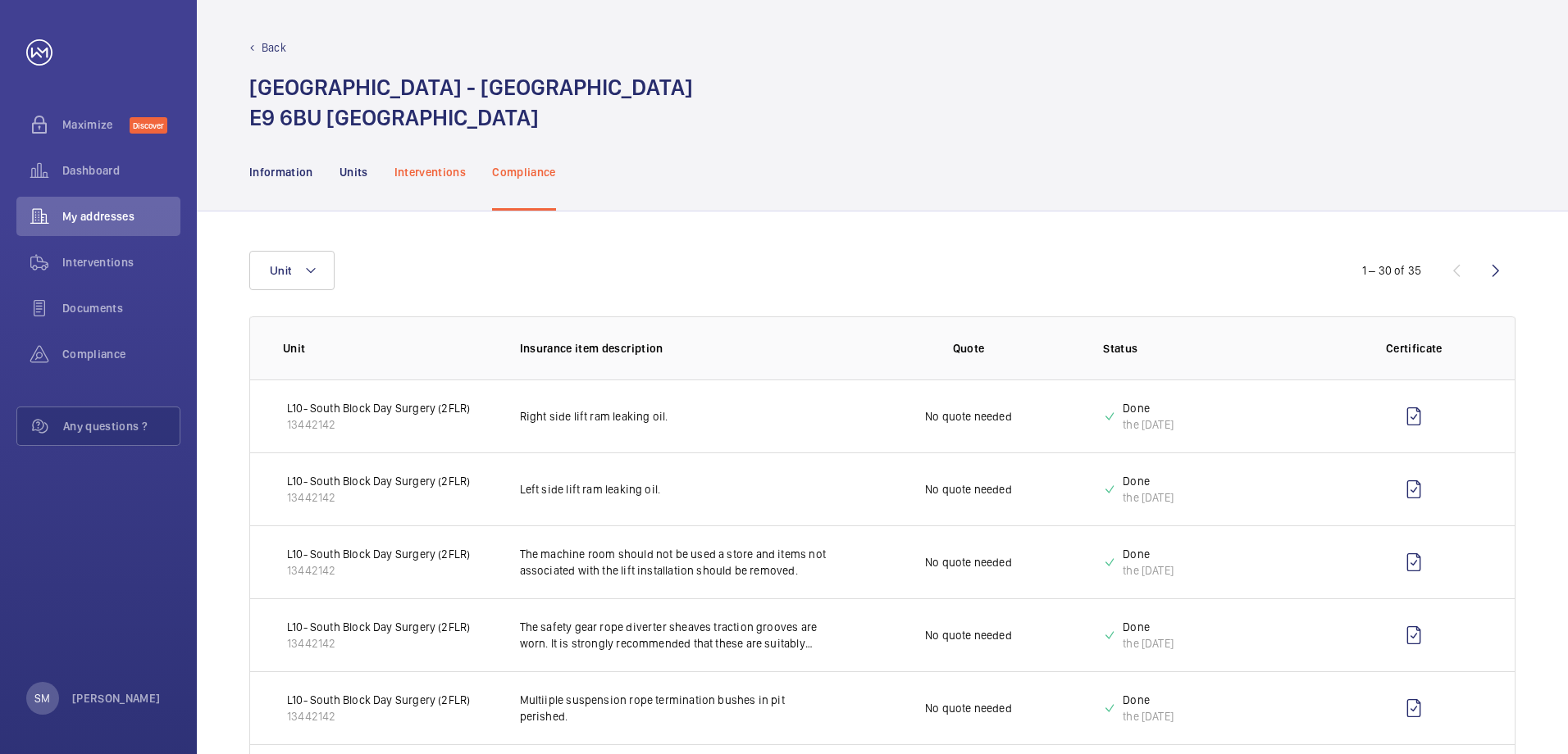 click on "Interventions" 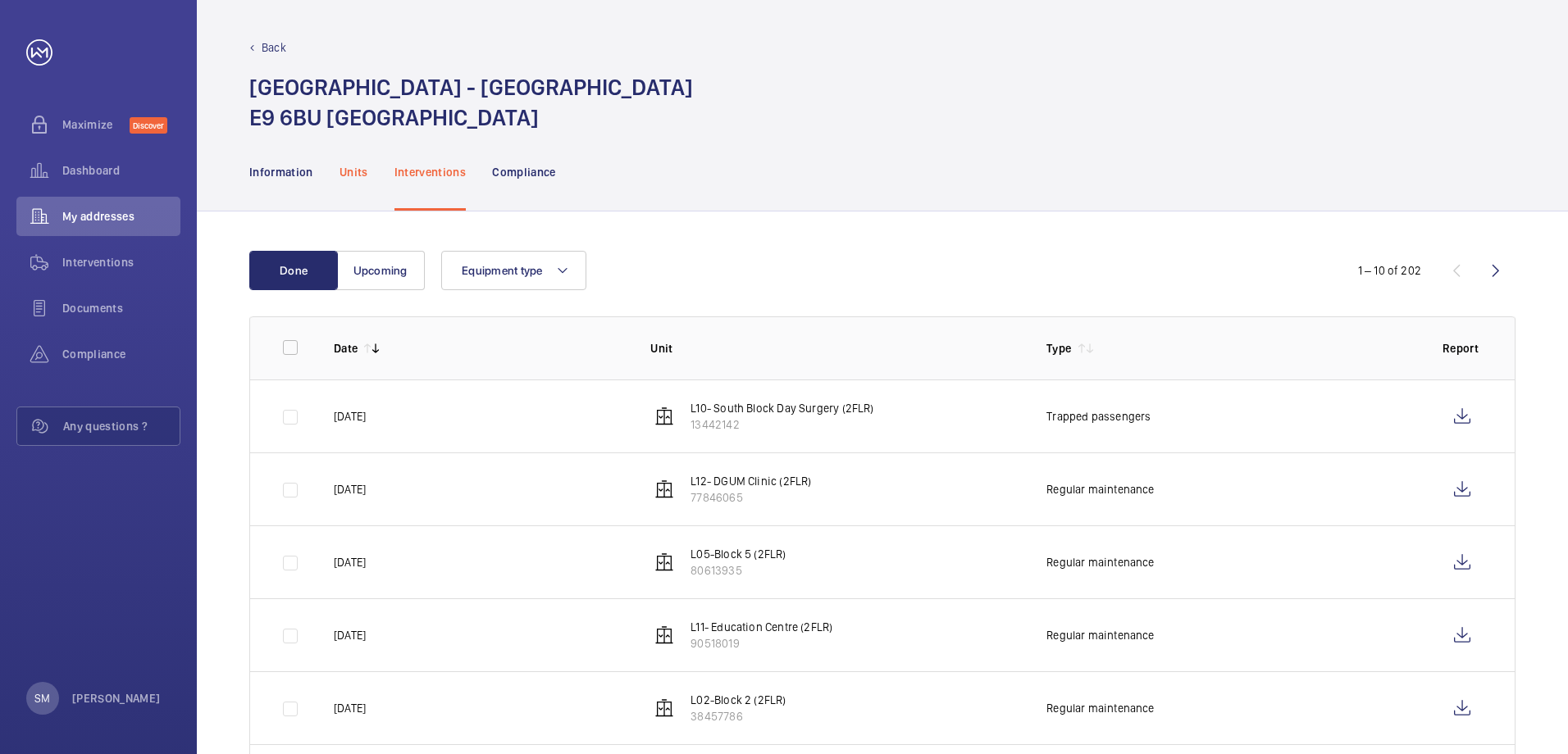 click on "Units" 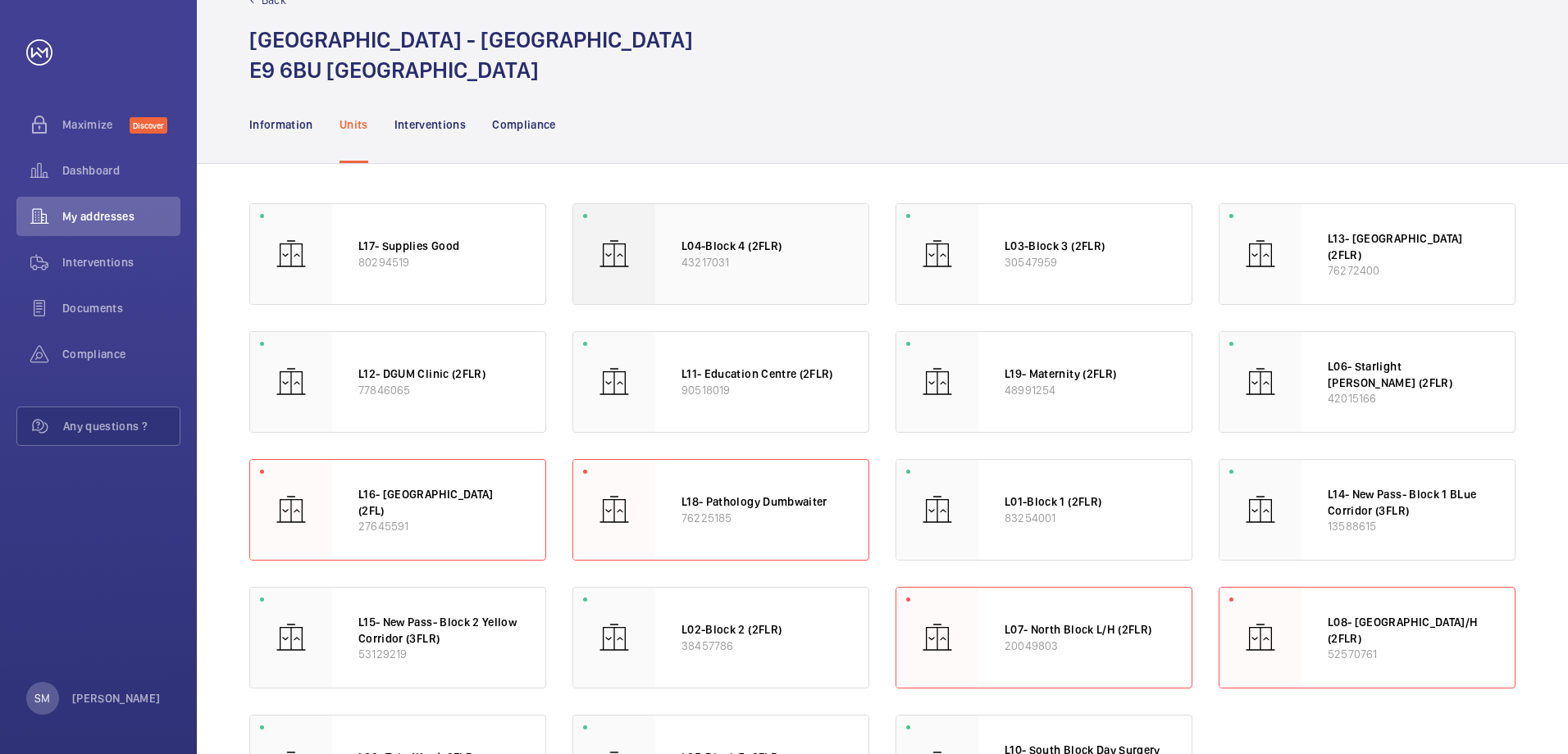 scroll, scrollTop: 149, scrollLeft: 0, axis: vertical 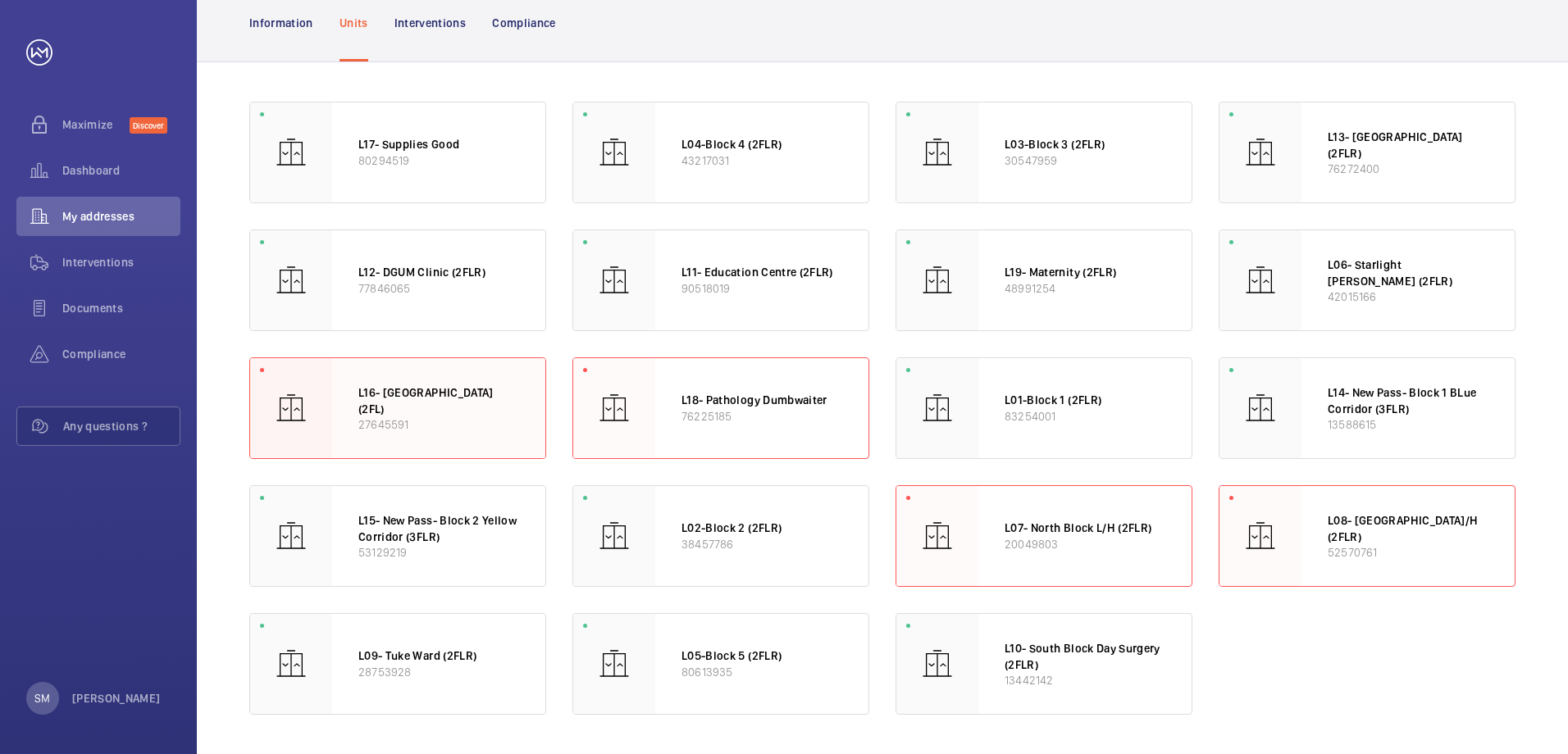 click on "27645591" 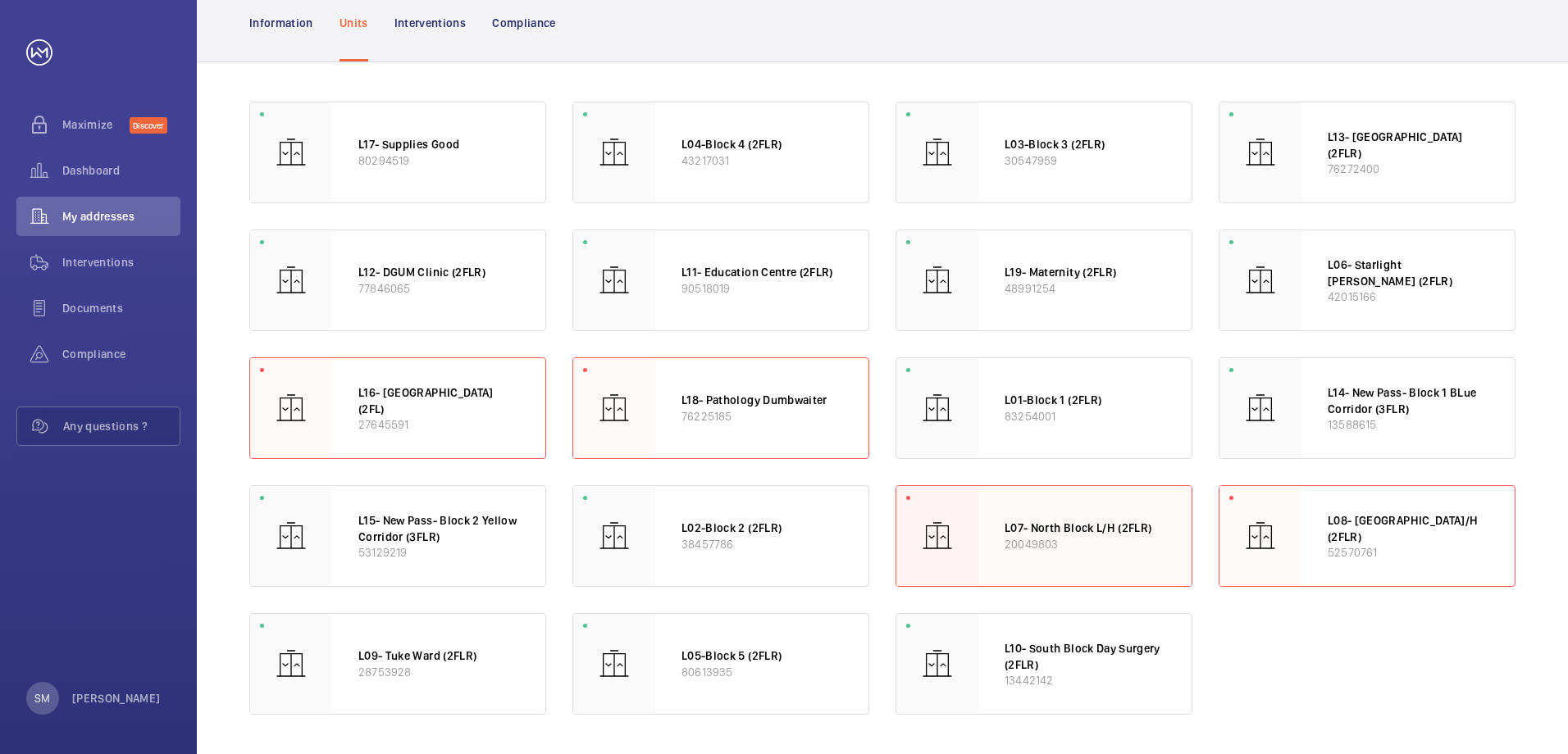 click on "20049803" 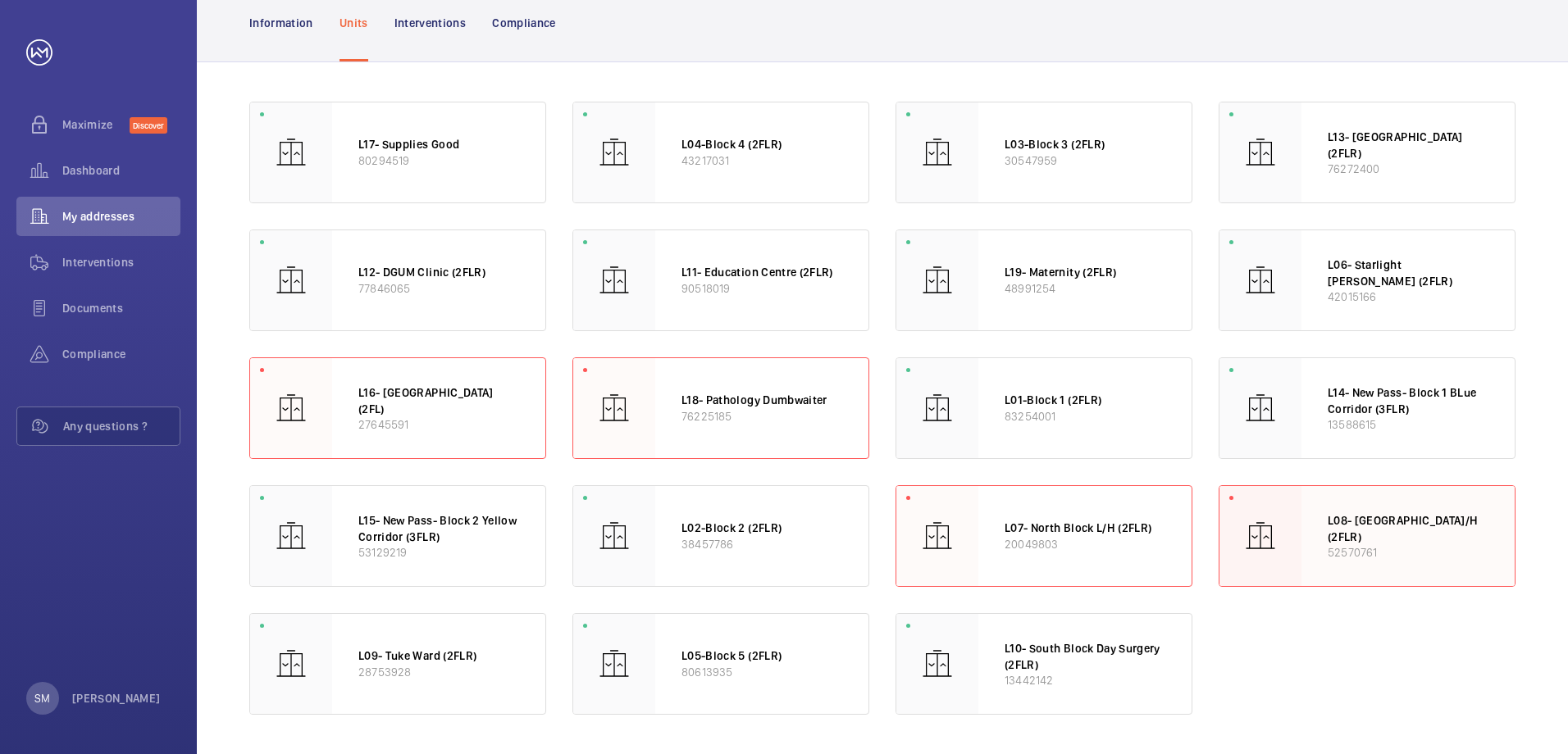 click on "52570761" 